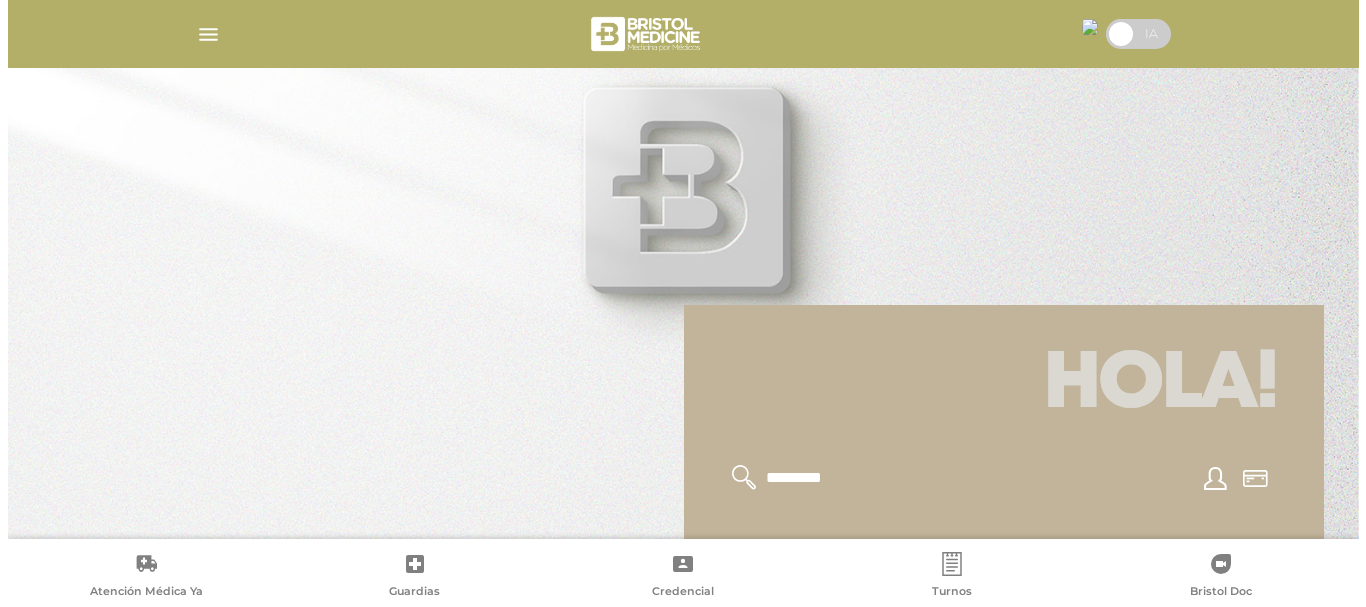scroll, scrollTop: 0, scrollLeft: 0, axis: both 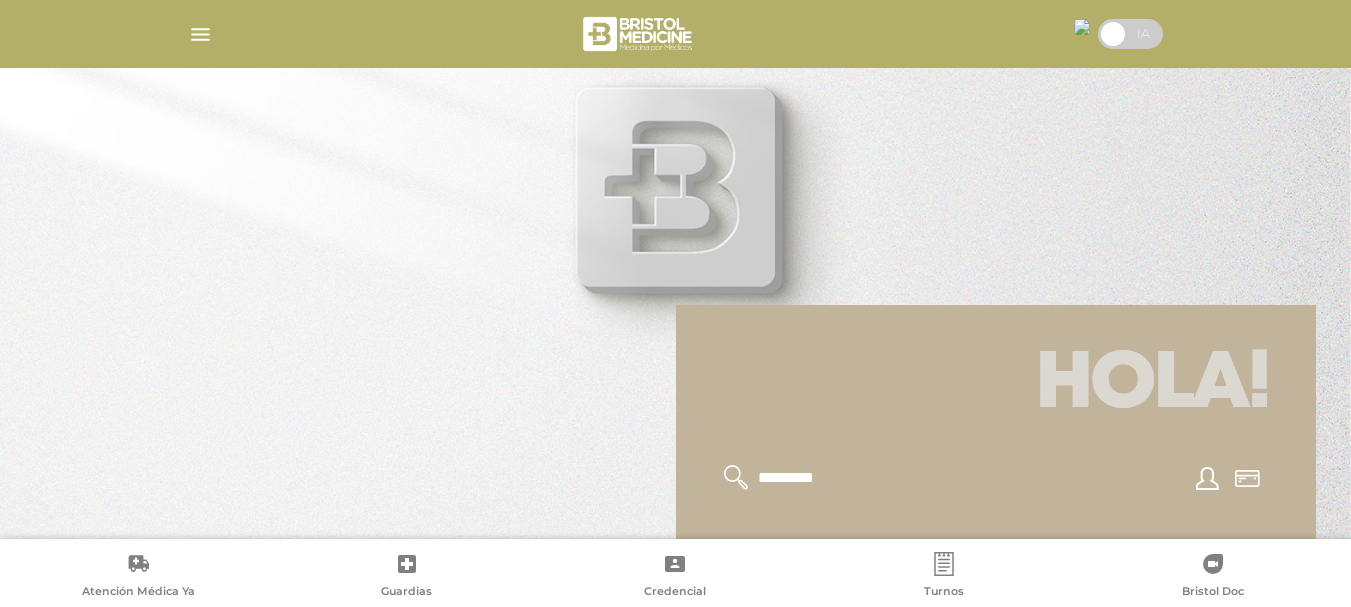 click at bounding box center [676, 34] 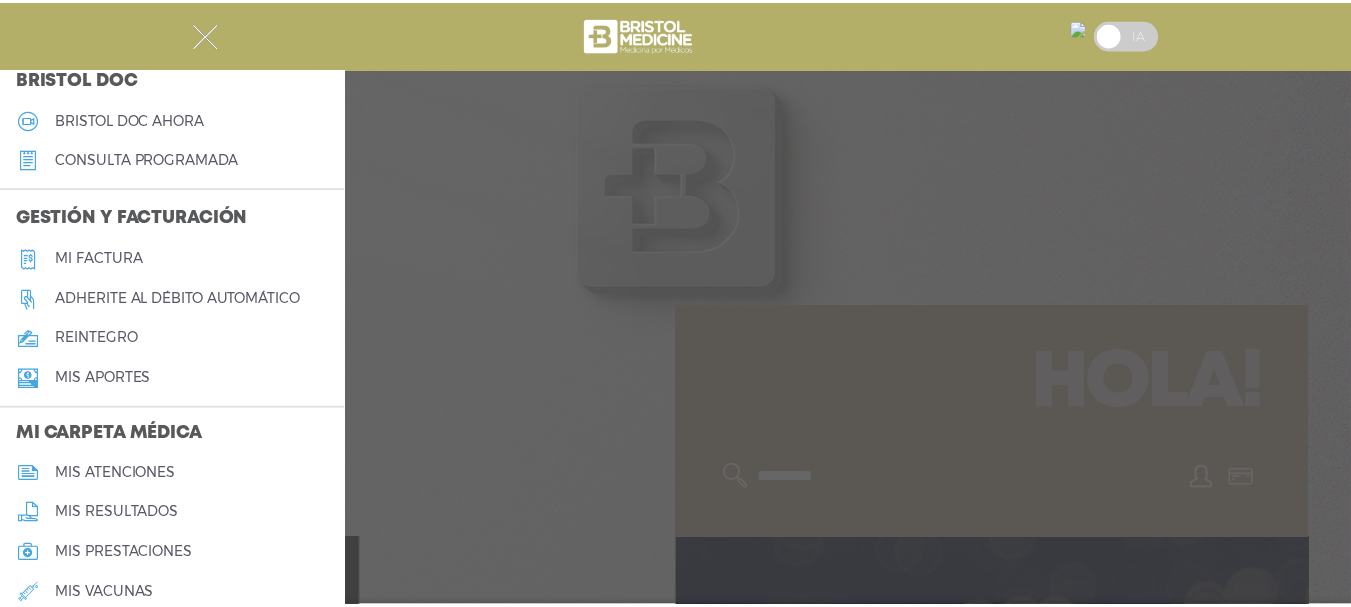 scroll, scrollTop: 600, scrollLeft: 0, axis: vertical 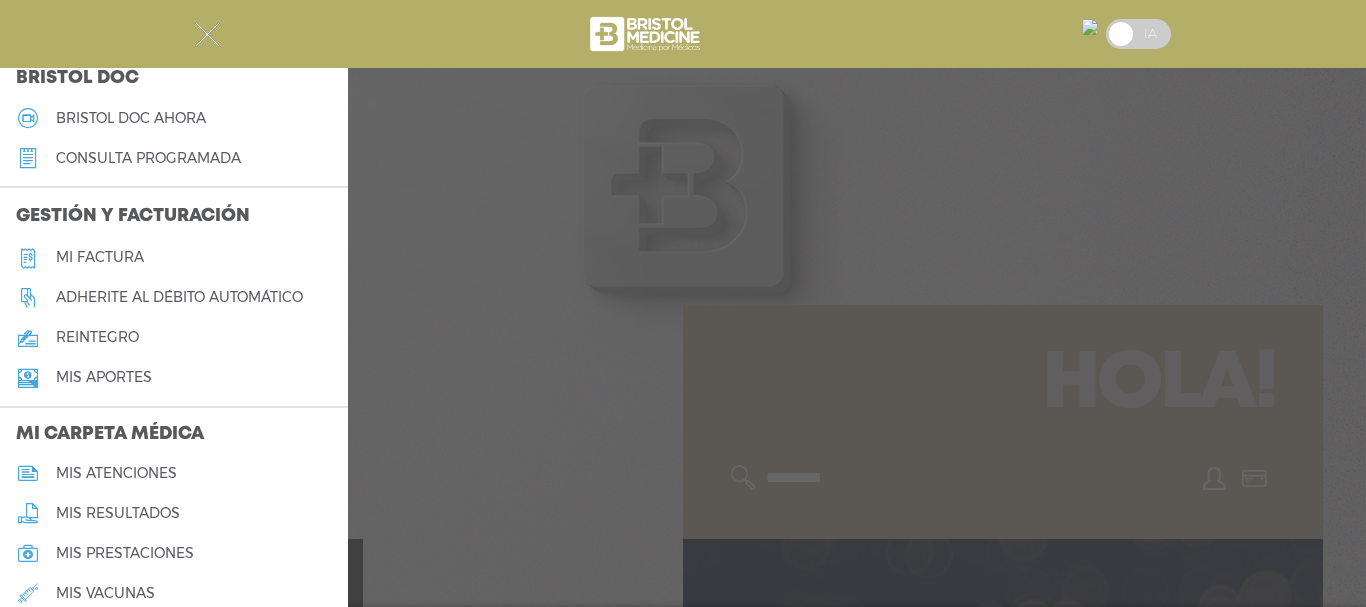 click on "Mi carpeta médica" at bounding box center (174, 435) 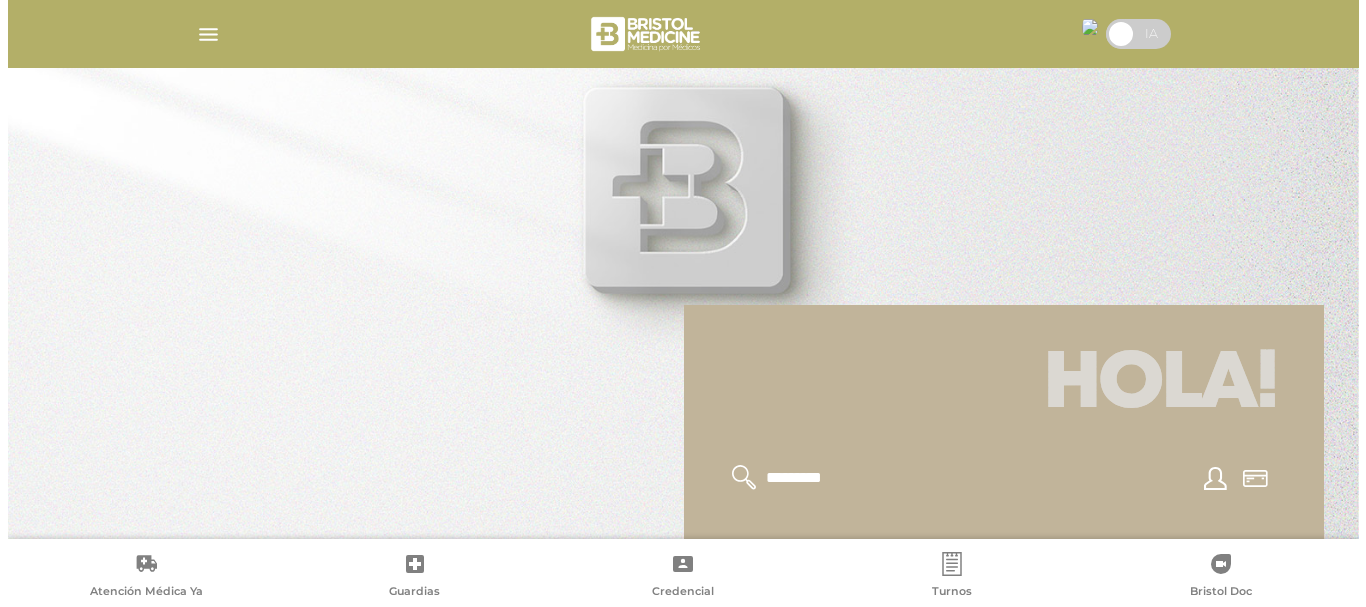 scroll, scrollTop: 500, scrollLeft: 0, axis: vertical 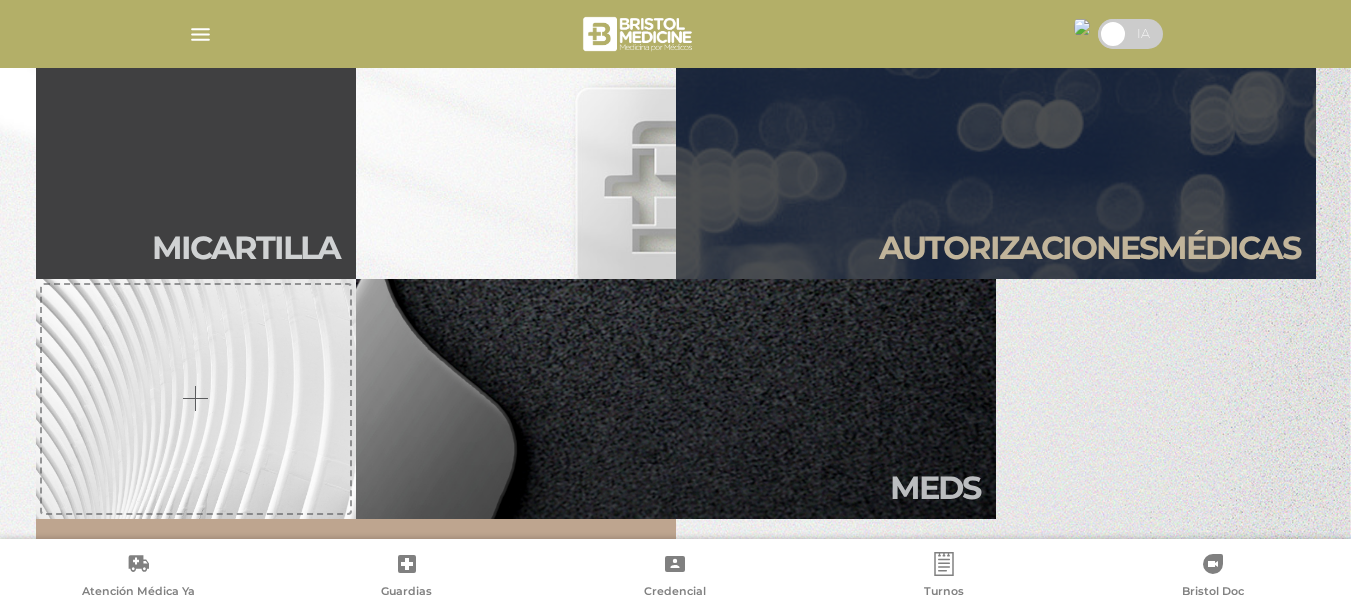 click at bounding box center (676, 34) 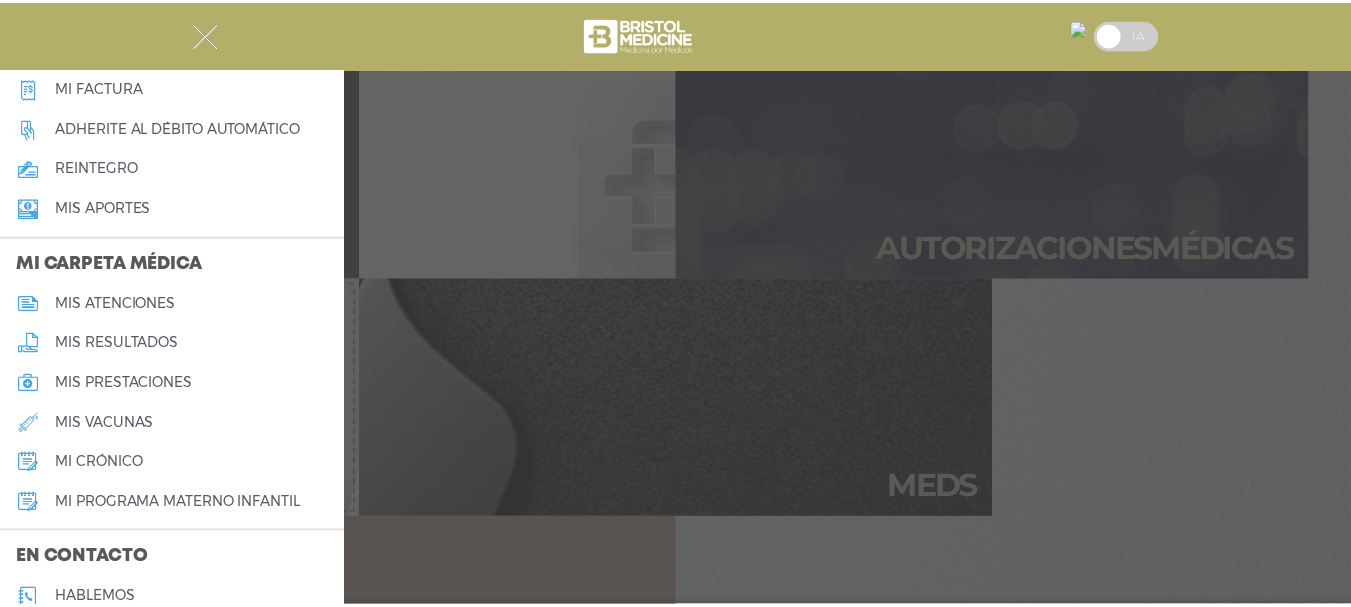 scroll, scrollTop: 896, scrollLeft: 0, axis: vertical 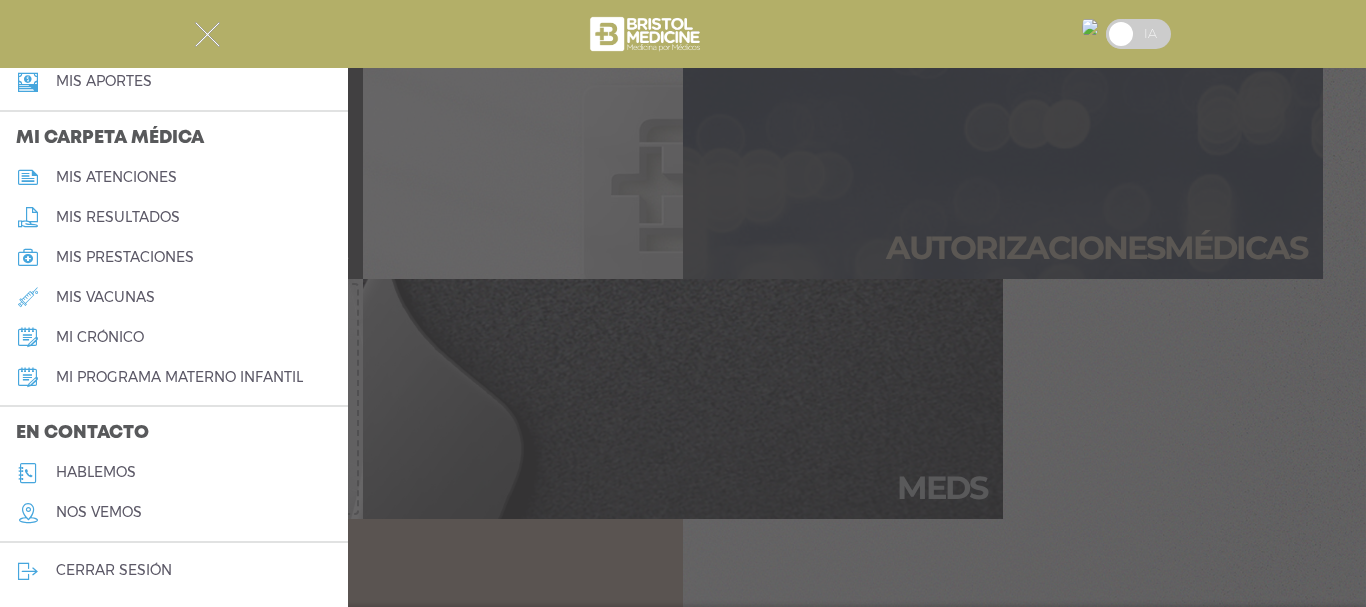 click on "cerrar sesión" at bounding box center (114, 570) 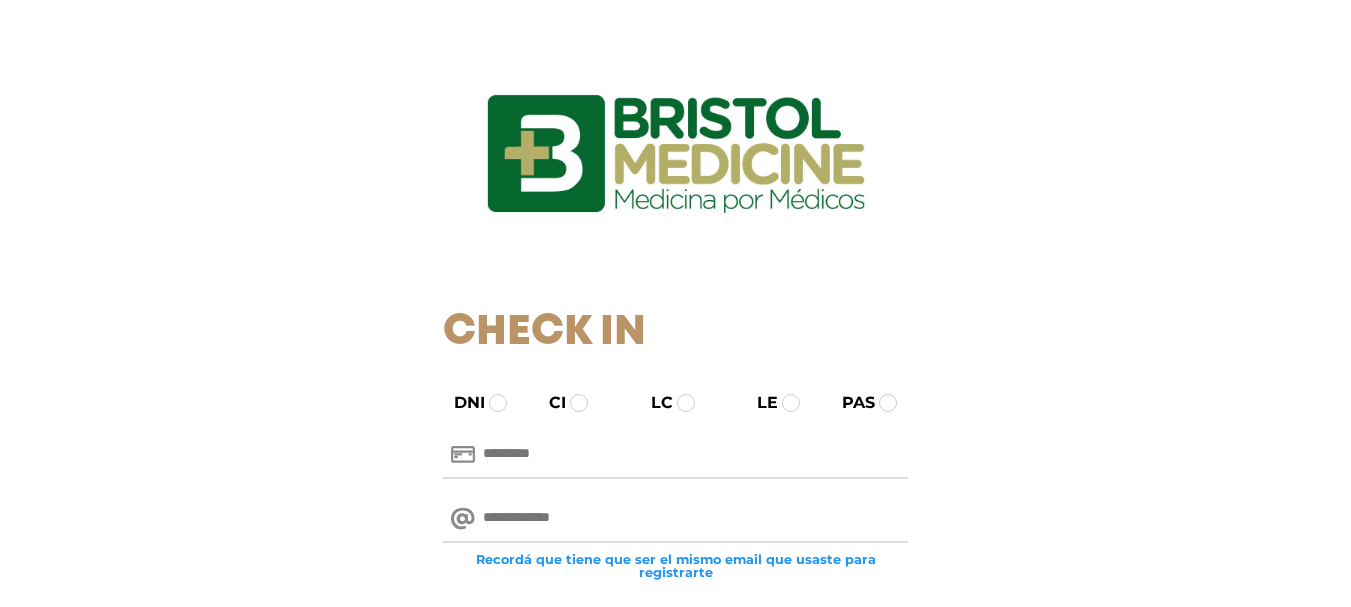 scroll, scrollTop: 0, scrollLeft: 0, axis: both 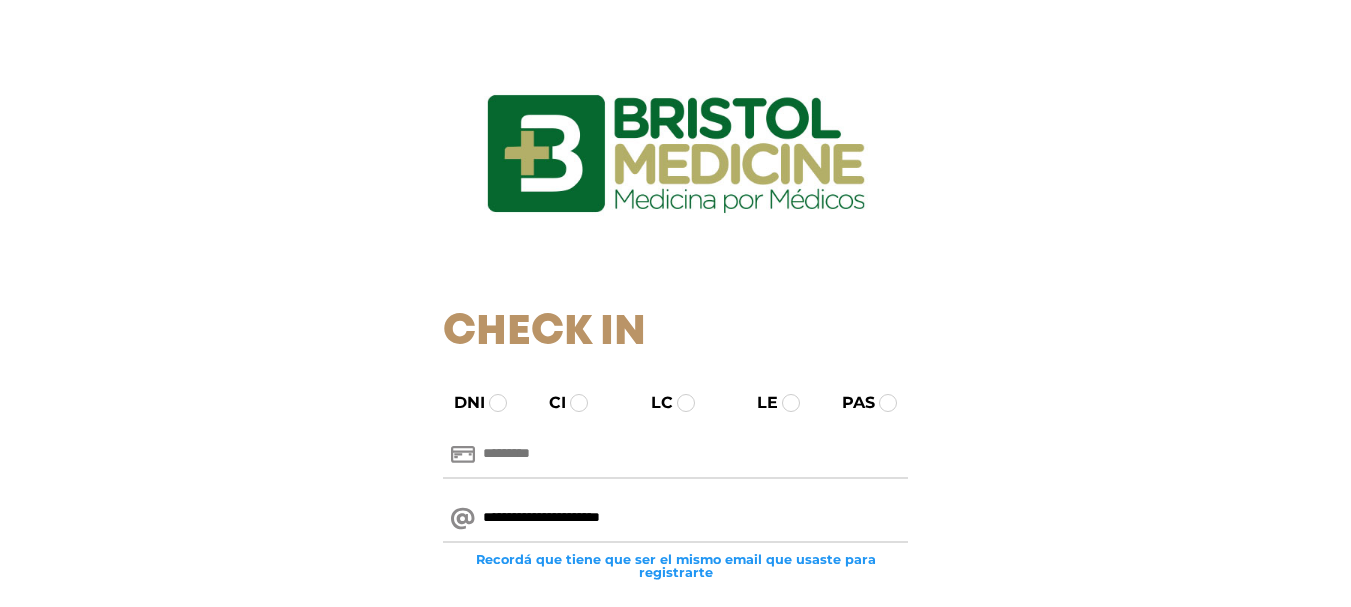 type on "**********" 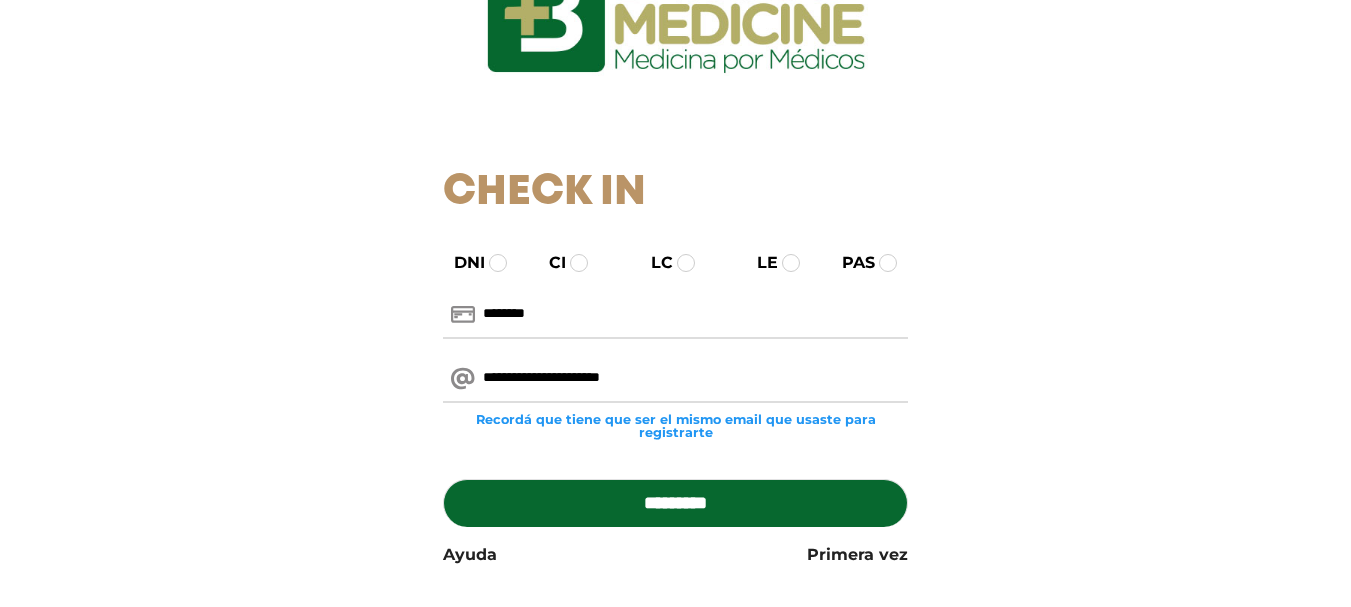 scroll, scrollTop: 264, scrollLeft: 0, axis: vertical 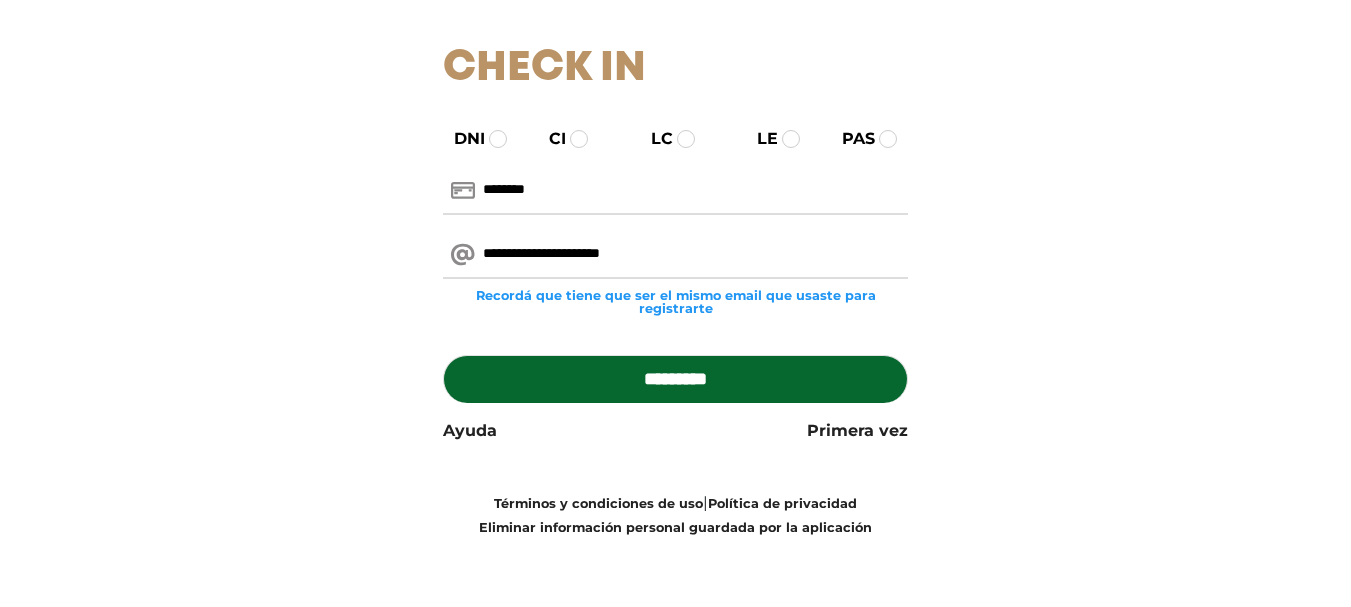 type on "********" 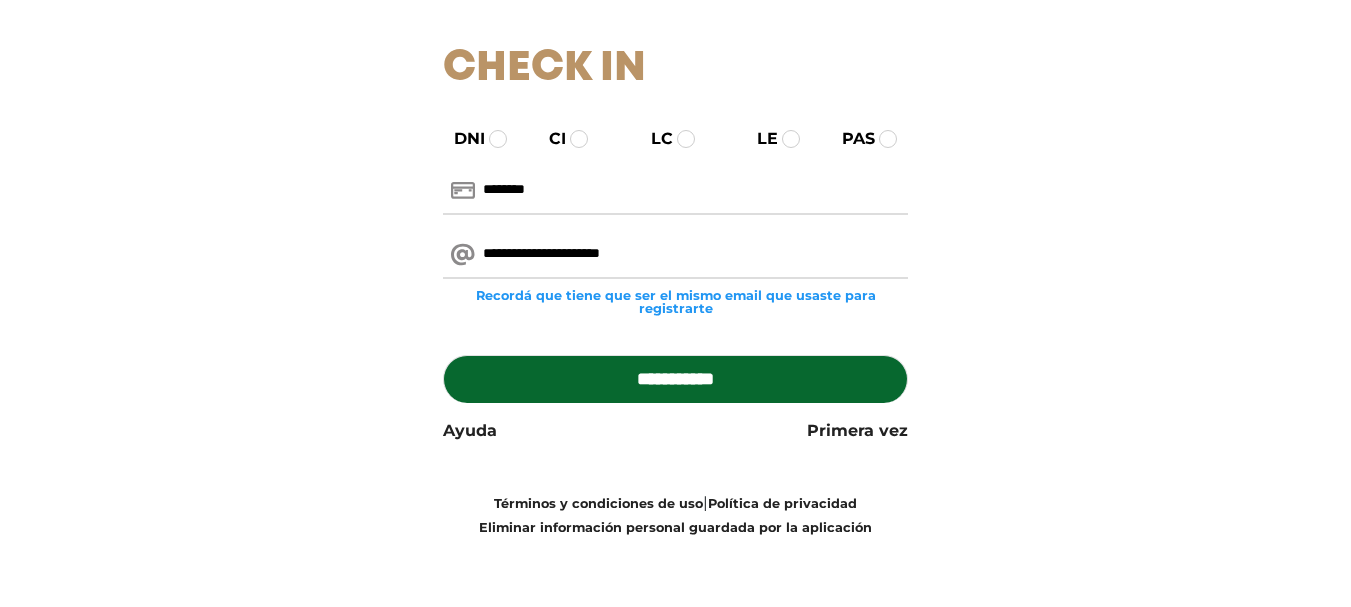 type on "**********" 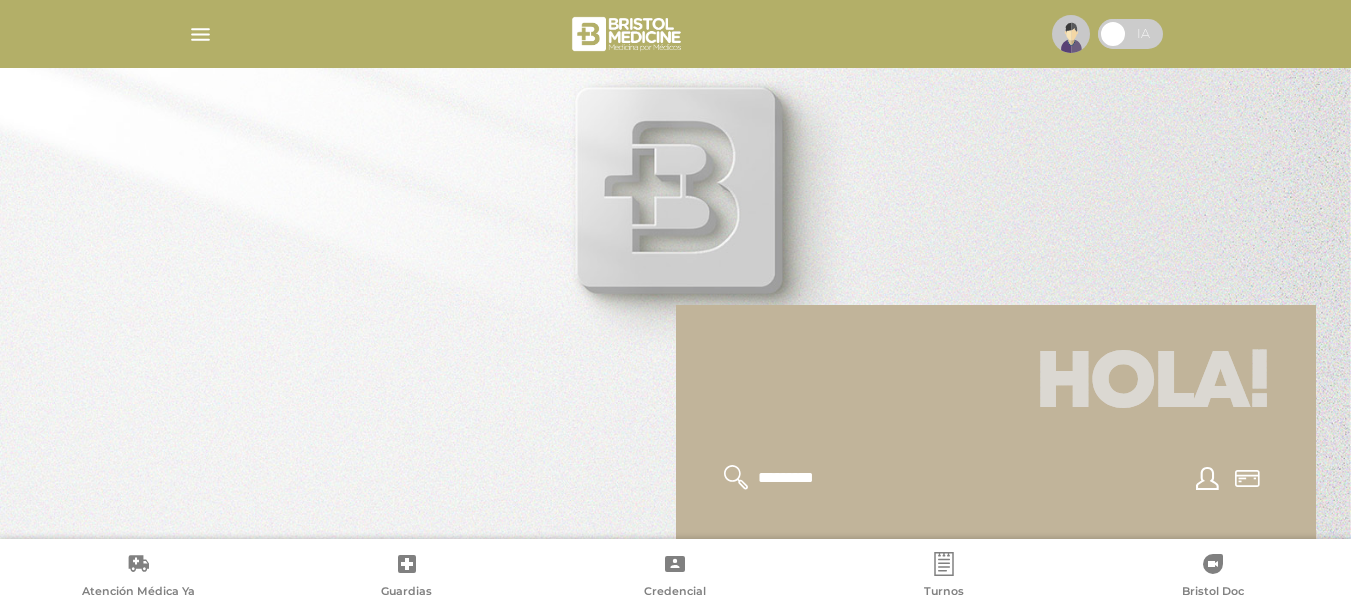scroll, scrollTop: 0, scrollLeft: 0, axis: both 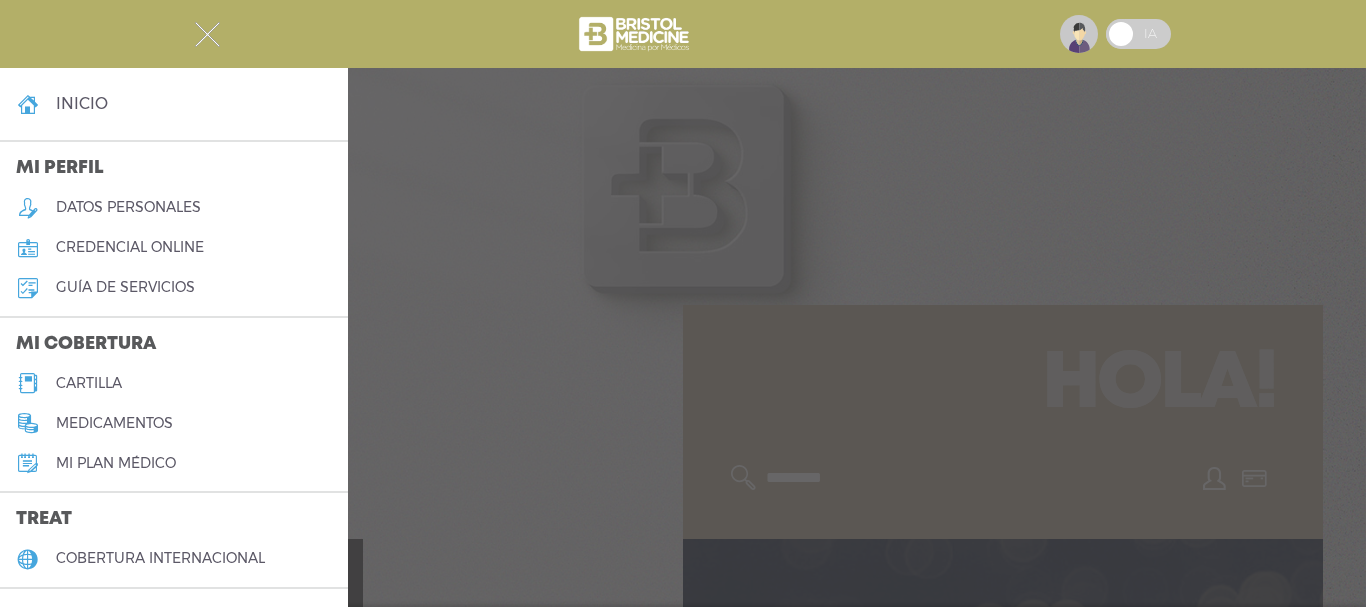 click on "credencial online" at bounding box center [130, 247] 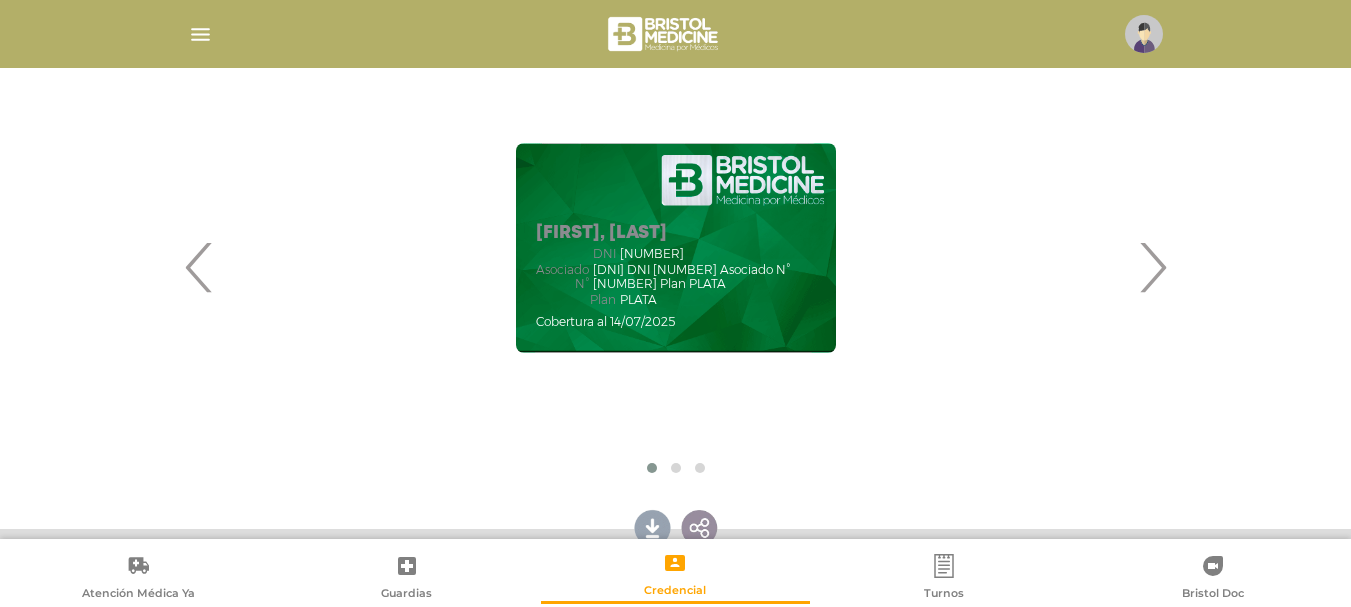 scroll, scrollTop: 300, scrollLeft: 0, axis: vertical 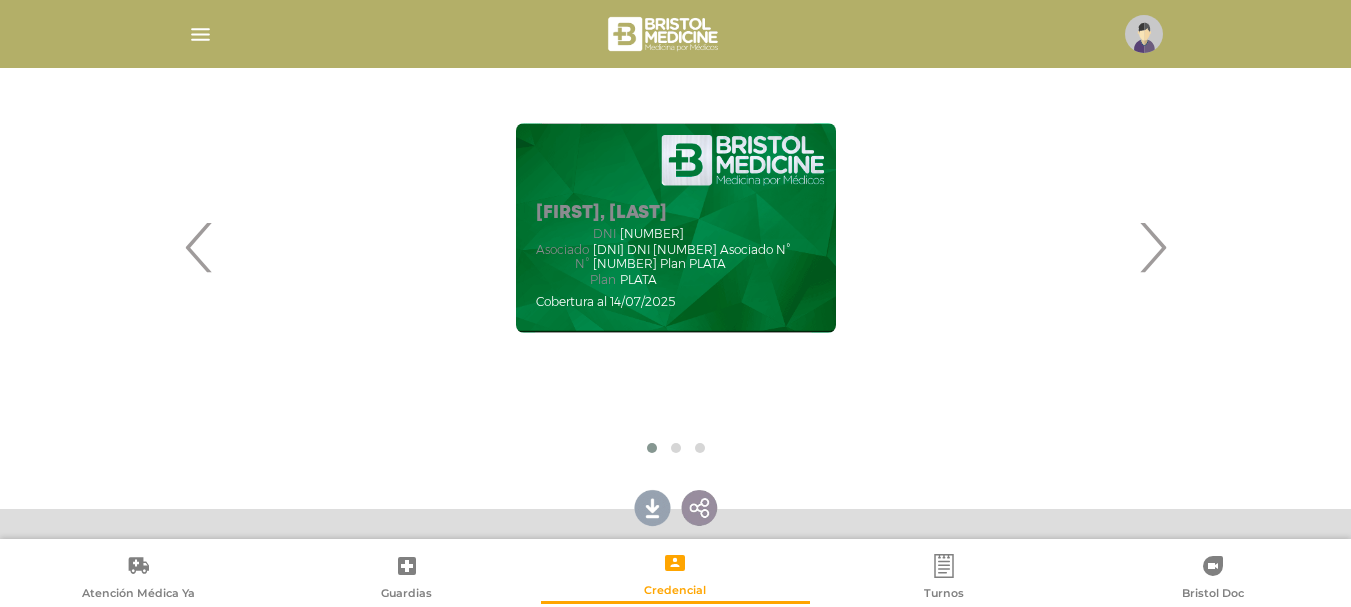 click on "›" at bounding box center (1152, 247) 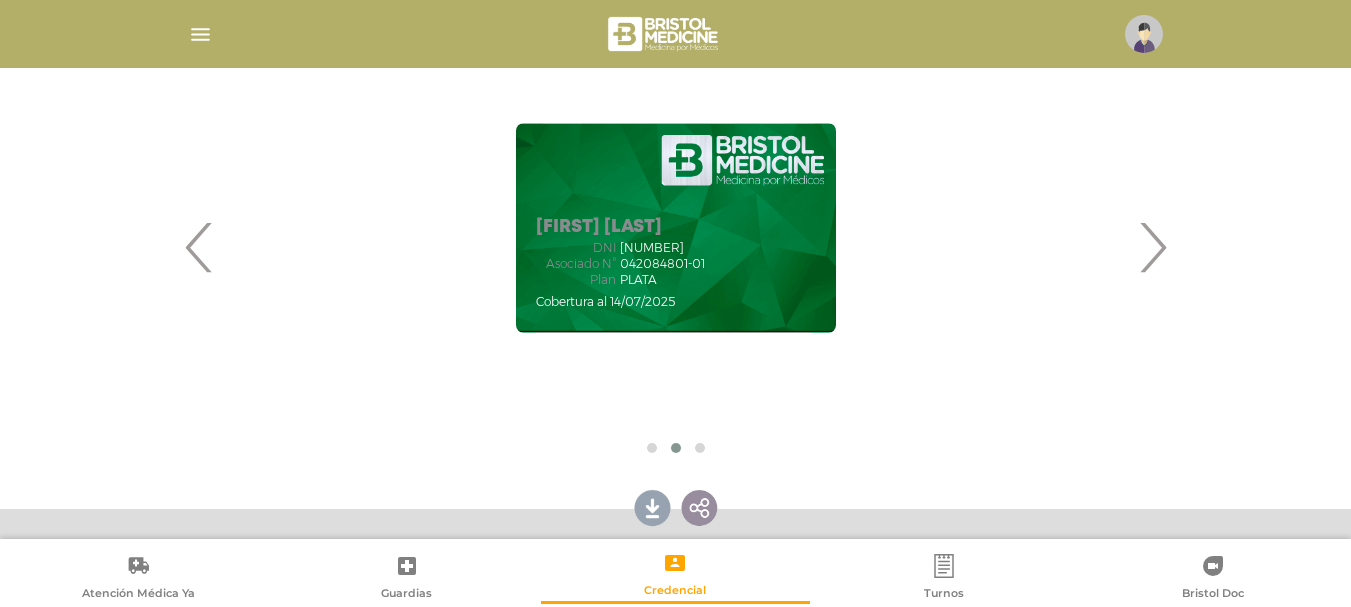 click on "›" at bounding box center (1152, 247) 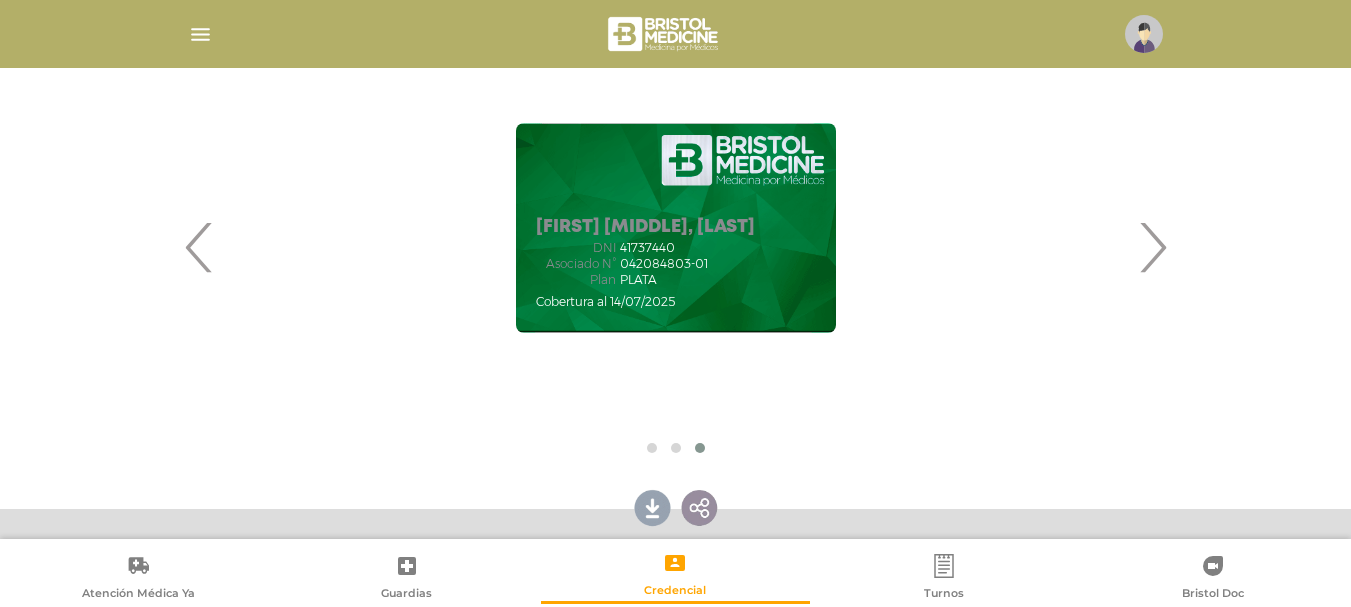 click on "‹" at bounding box center (199, 247) 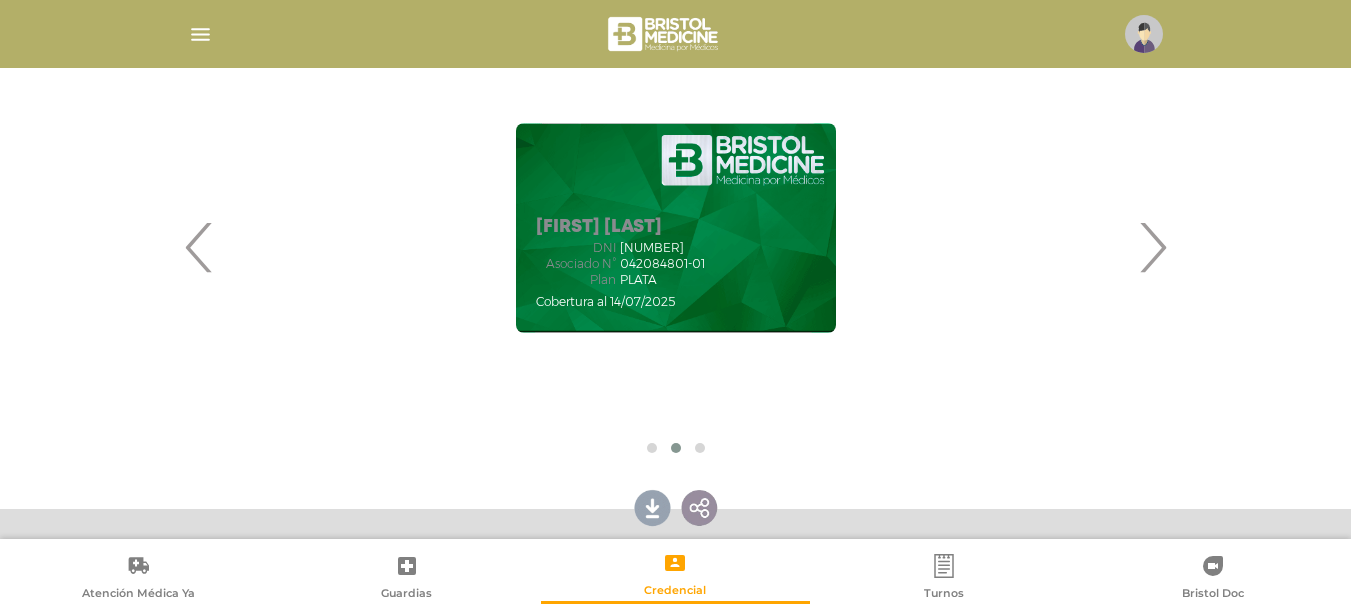 click on "‹" at bounding box center [199, 247] 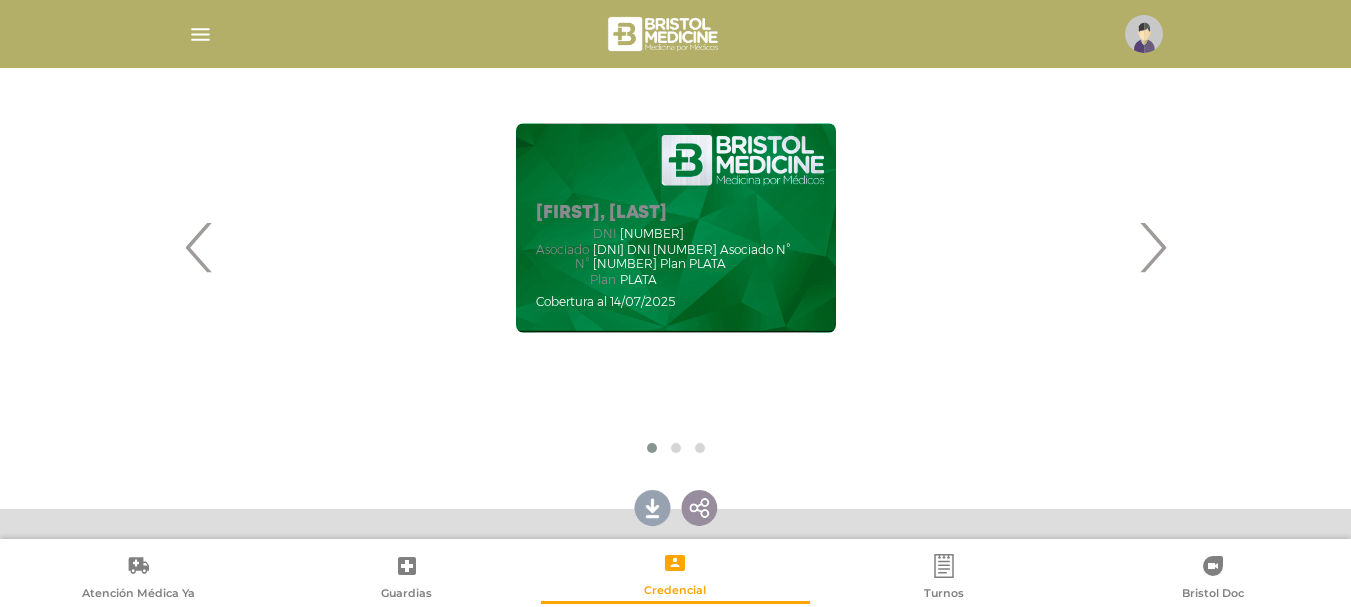 click on "‹" at bounding box center [199, 247] 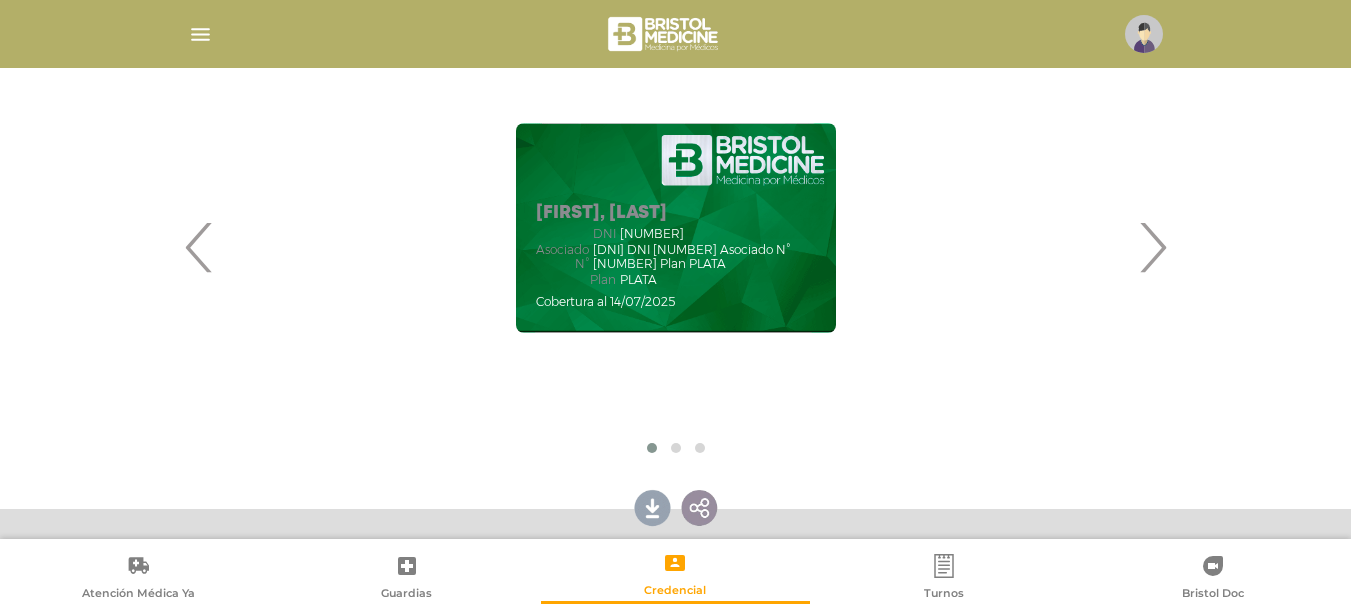 click on "›" at bounding box center [1152, 247] 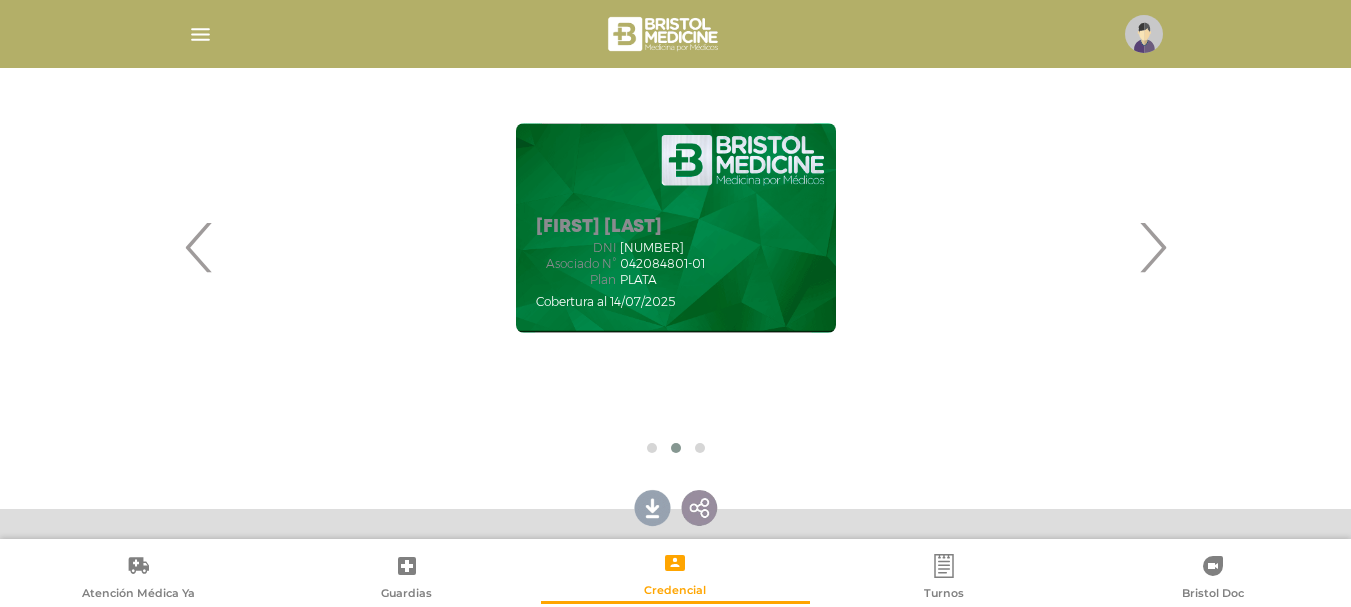 click on "‹" at bounding box center [199, 247] 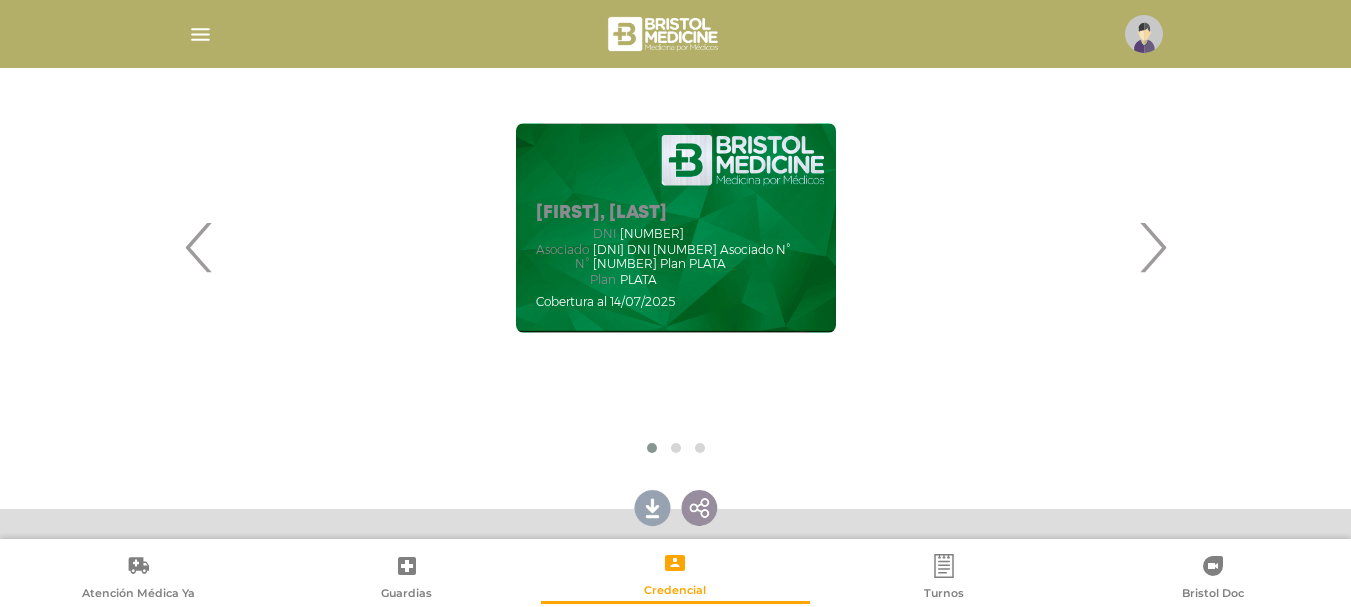 click on "›" at bounding box center (1152, 247) 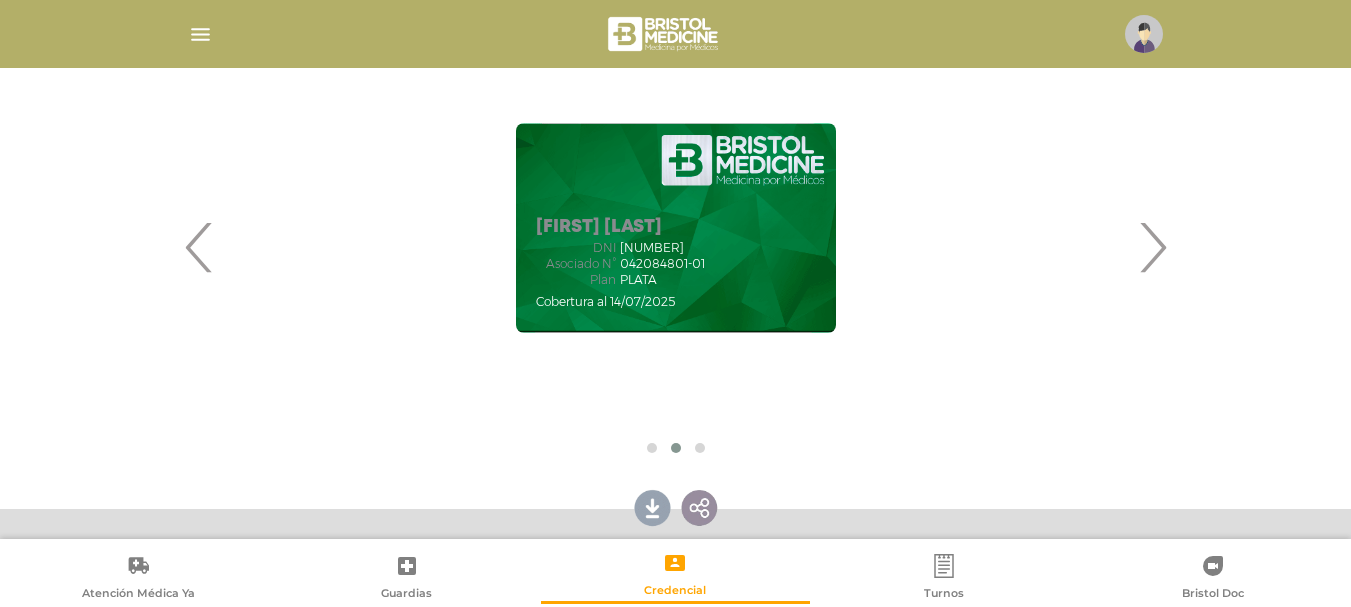 click on "[FIRST], [LAST]
DNI
[NUMBER]
Asociado N°
[NUMBER]
Plan
PLATA" at bounding box center (676, 228) 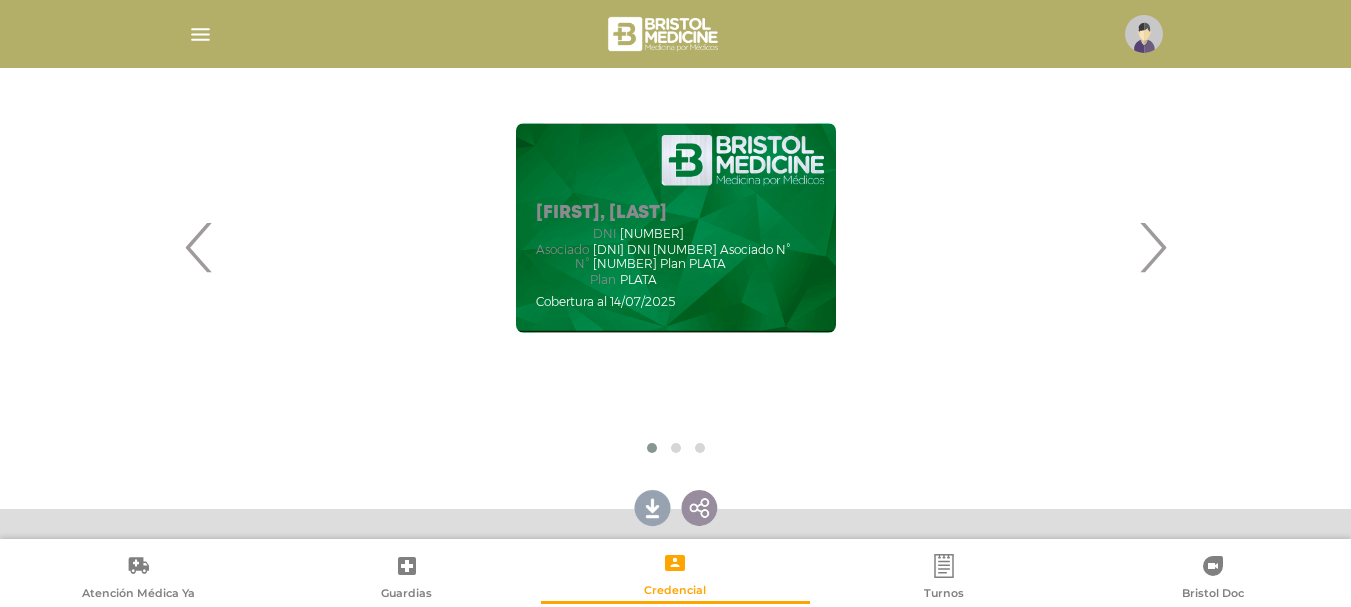 click on "[FIRST], [LAST]
DNI
[NUMBER]
Asociado N°
[NUMBER]
Plan
PLATA" at bounding box center (676, 246) 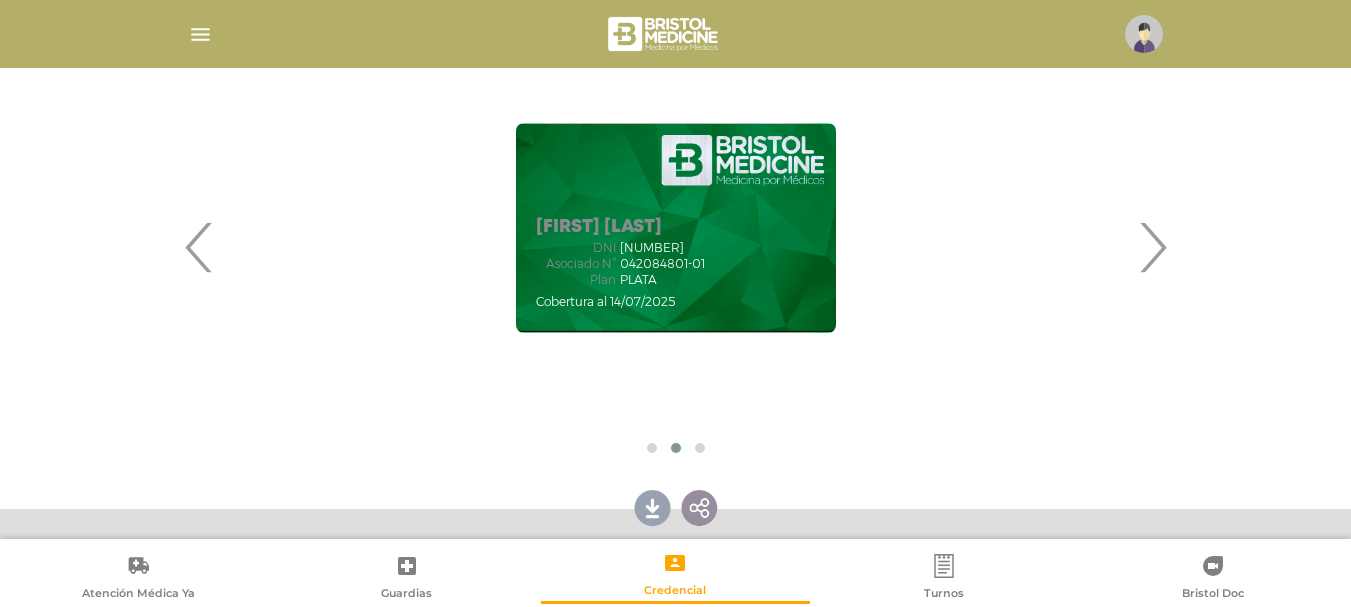 click on "›" at bounding box center [1152, 247] 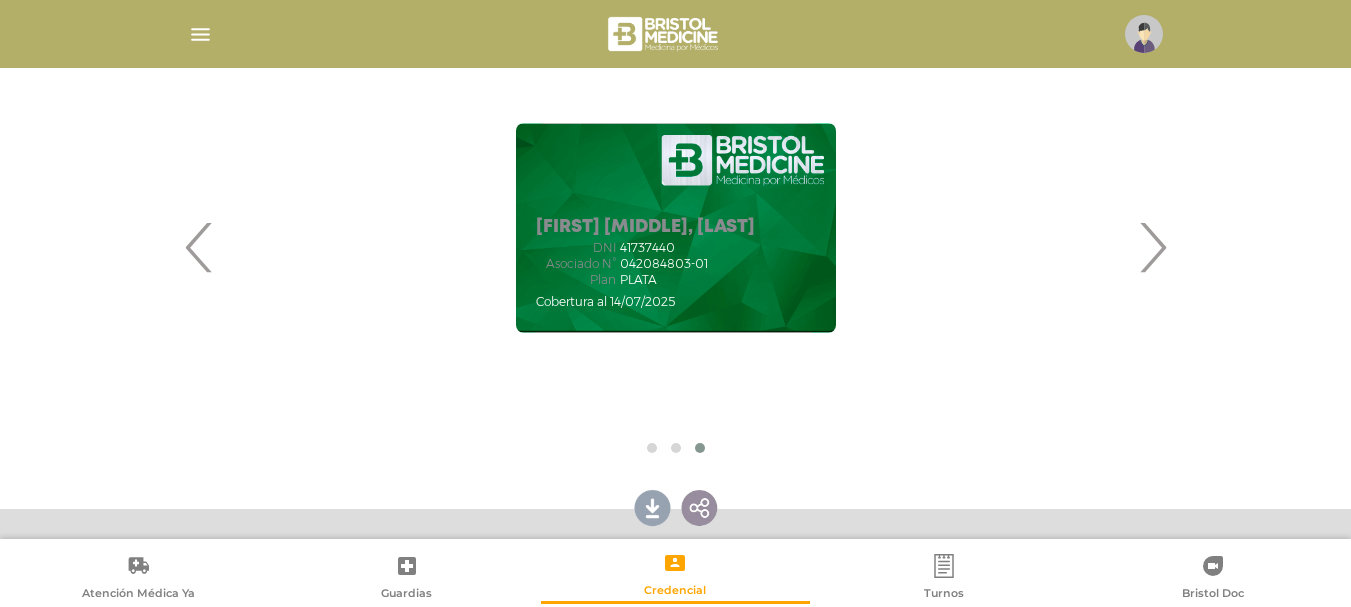 click on "‹" at bounding box center (199, 247) 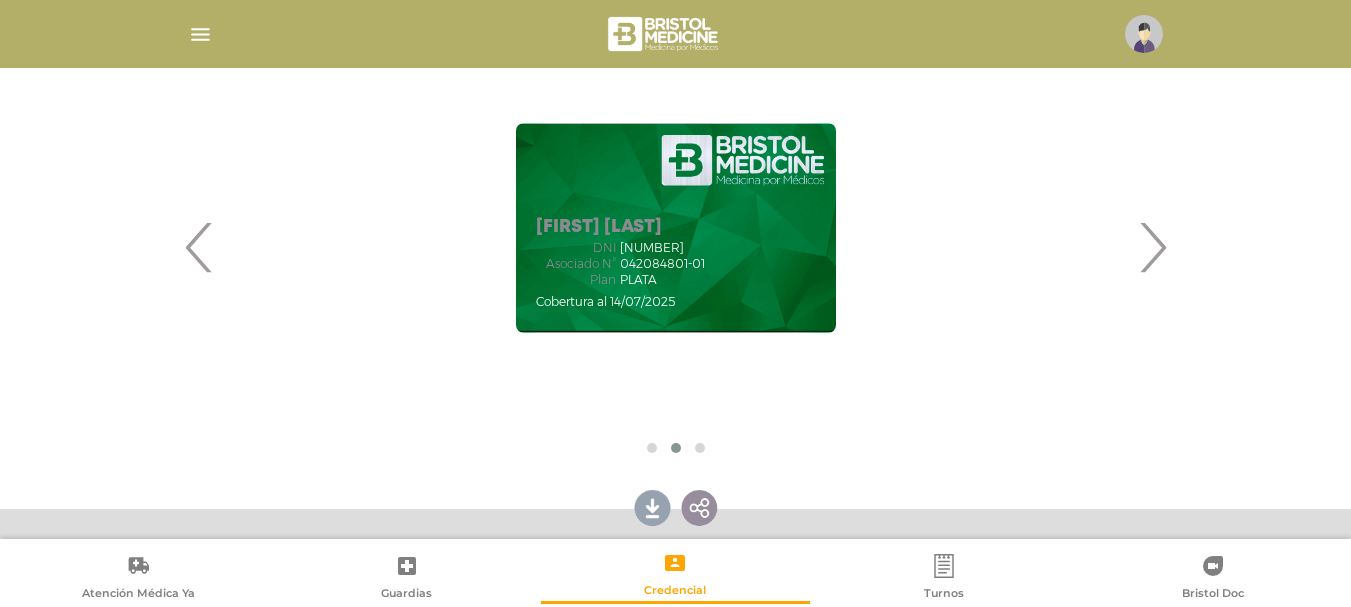 click on "‹" at bounding box center [199, 247] 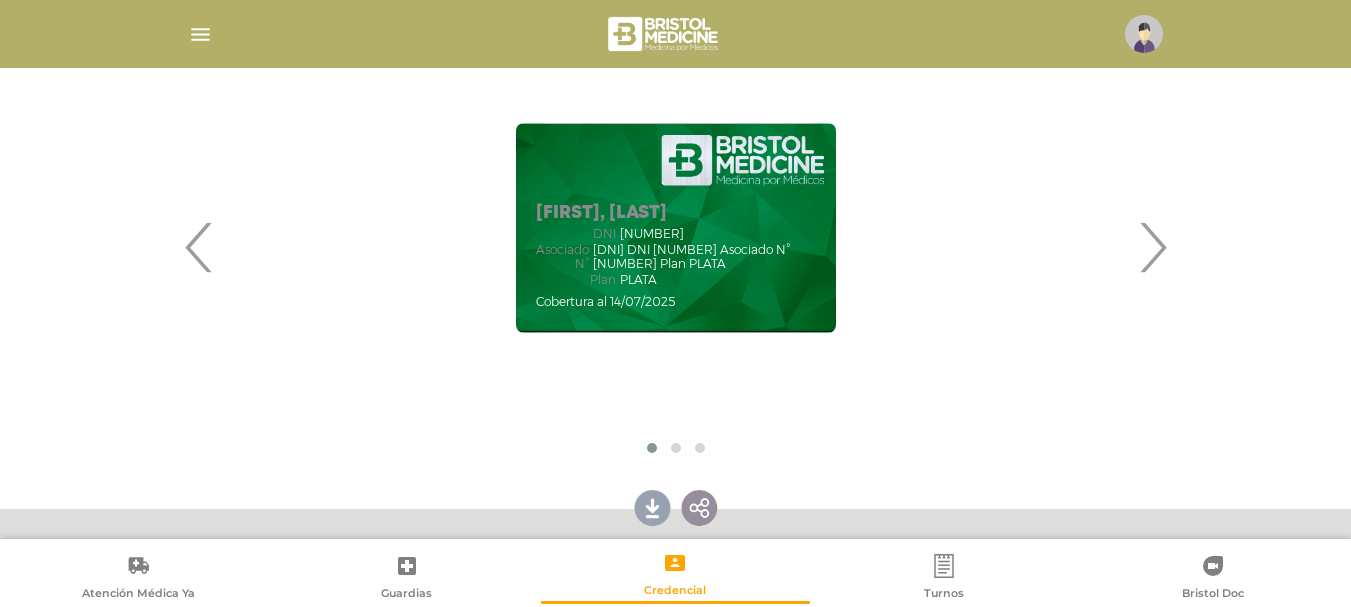 click on "›" at bounding box center (1152, 247) 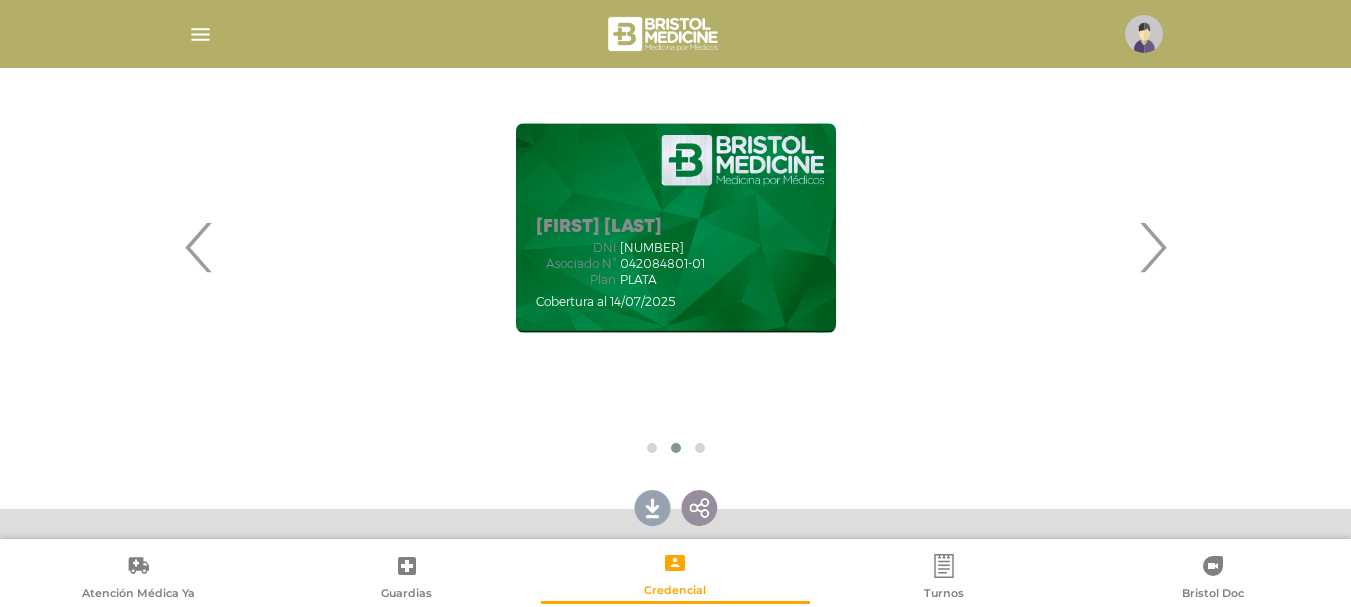 click on "[FIRST], [LAST]
DNI
[NUMBER]
Asociado N°
[NUMBER]
Plan
PLATA" at bounding box center [676, 228] 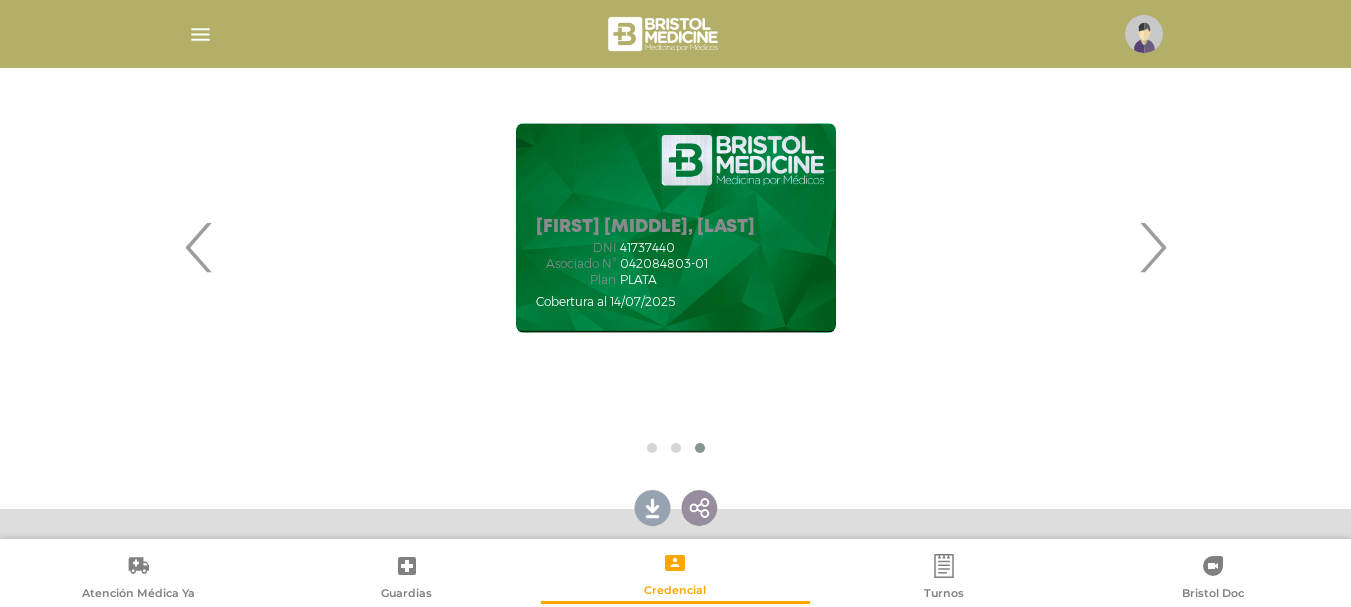 click on "›" at bounding box center [1152, 247] 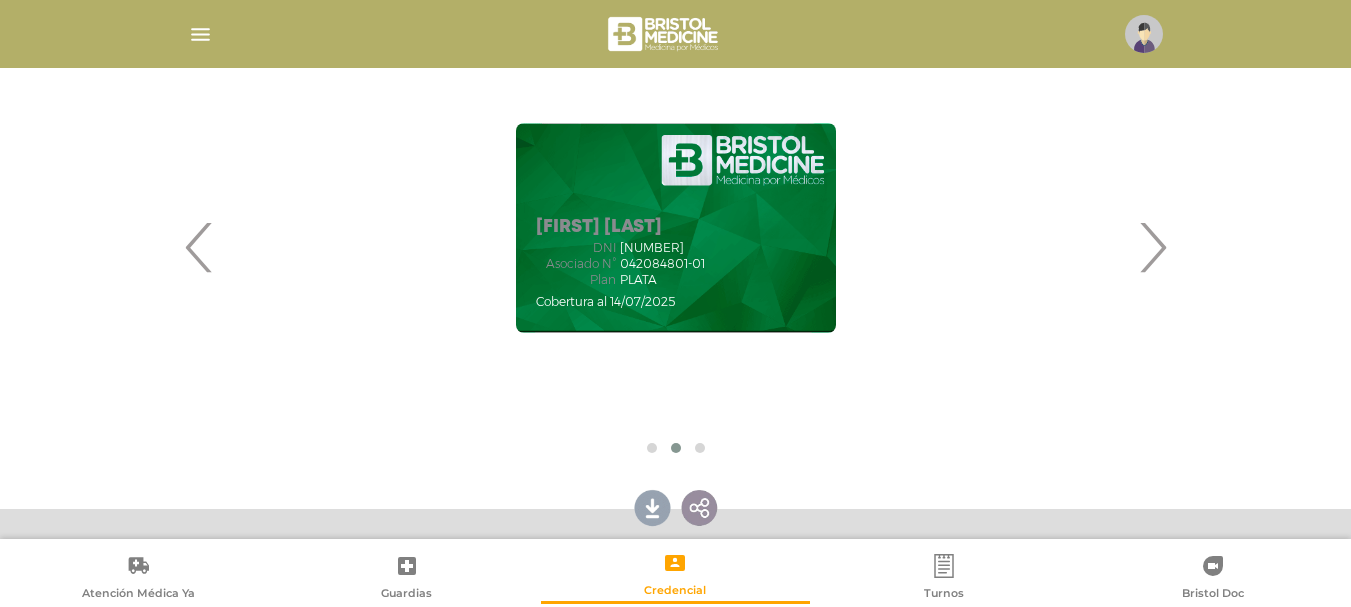 click on "‹" at bounding box center [199, 247] 